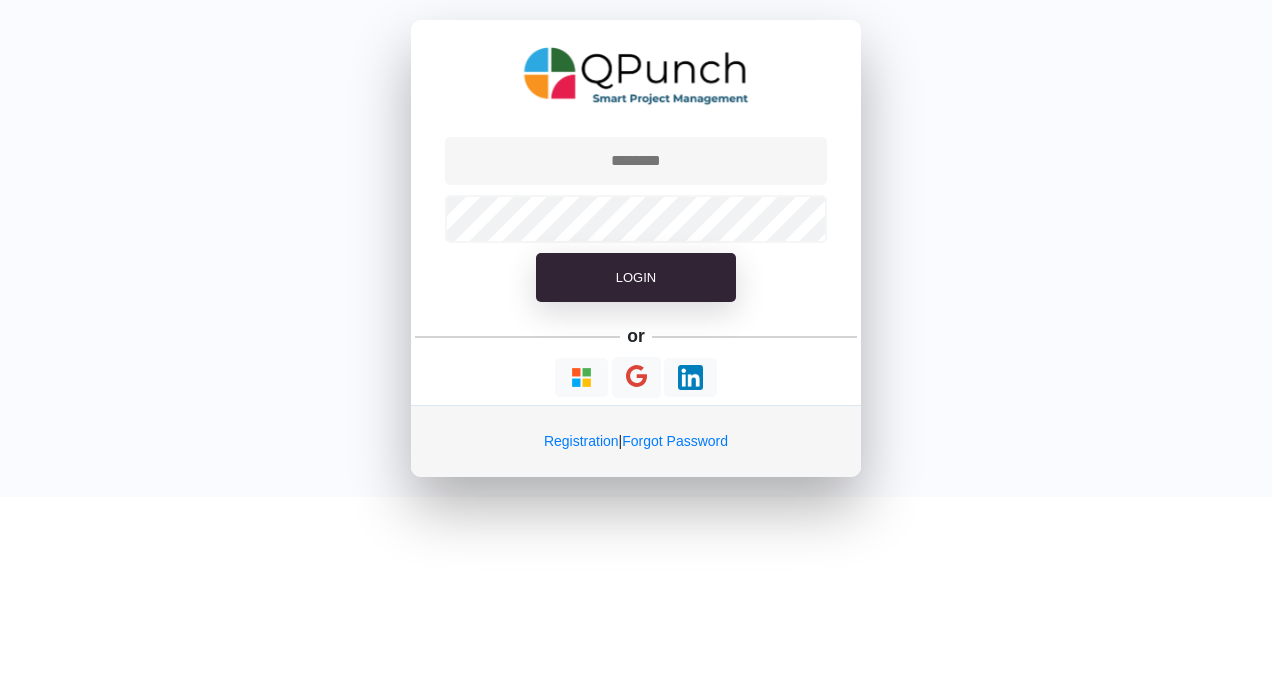 scroll, scrollTop: 0, scrollLeft: 0, axis: both 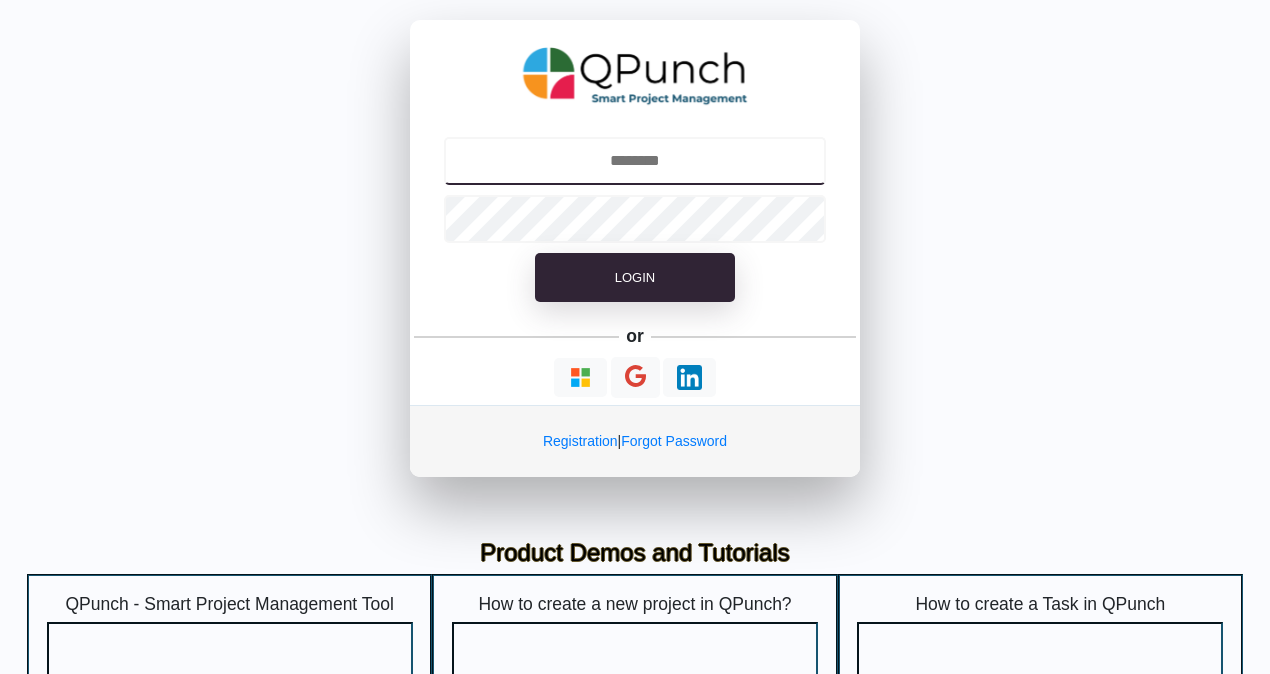 click at bounding box center [635, 161] 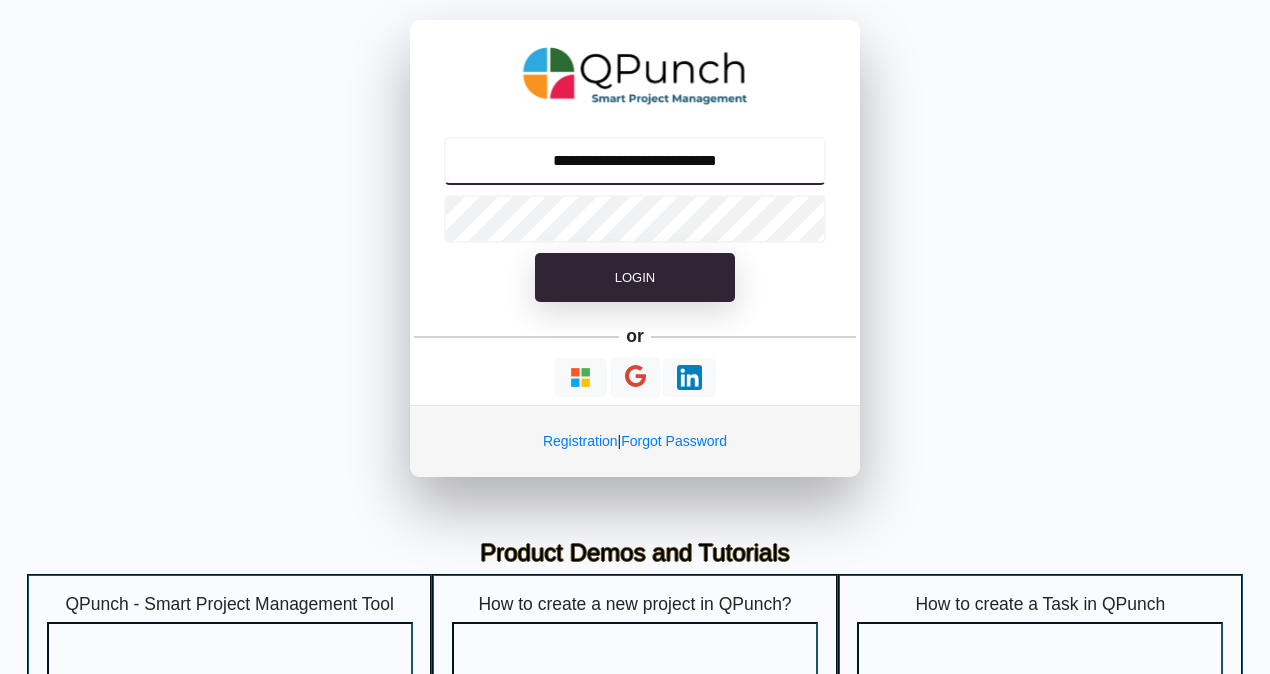 click on "**********" at bounding box center [635, 161] 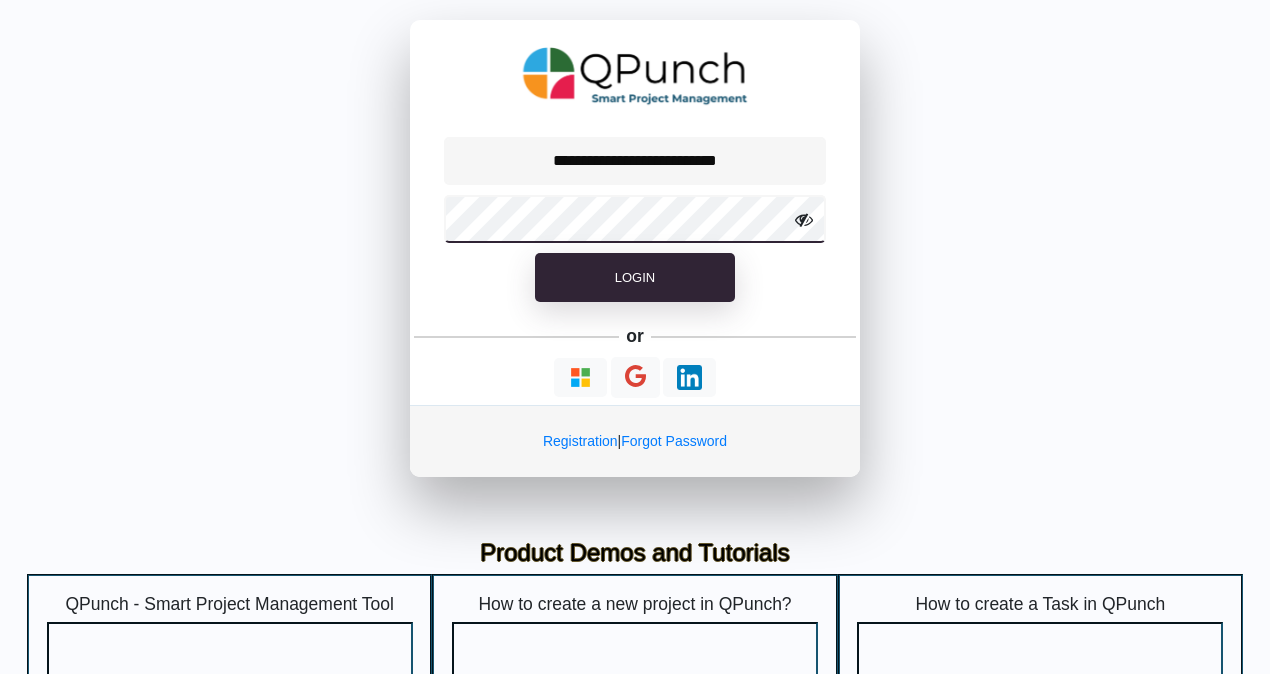 click on "Login" at bounding box center (635, 278) 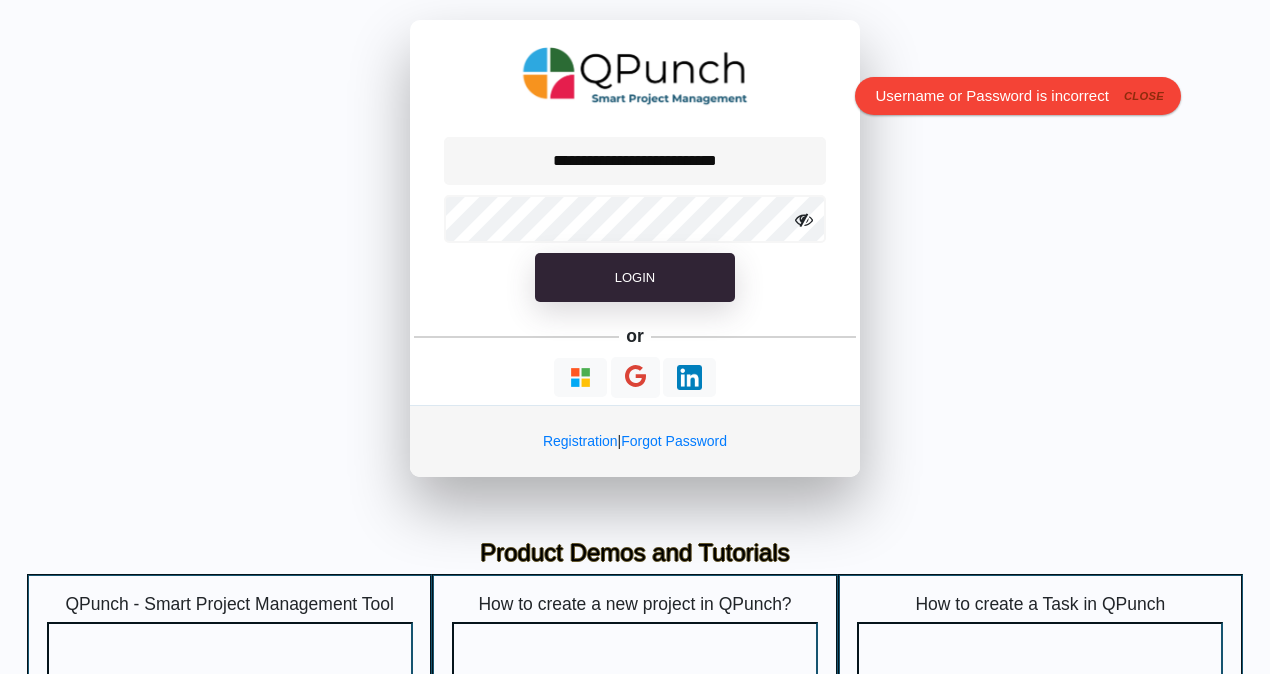 click at bounding box center [804, 220] 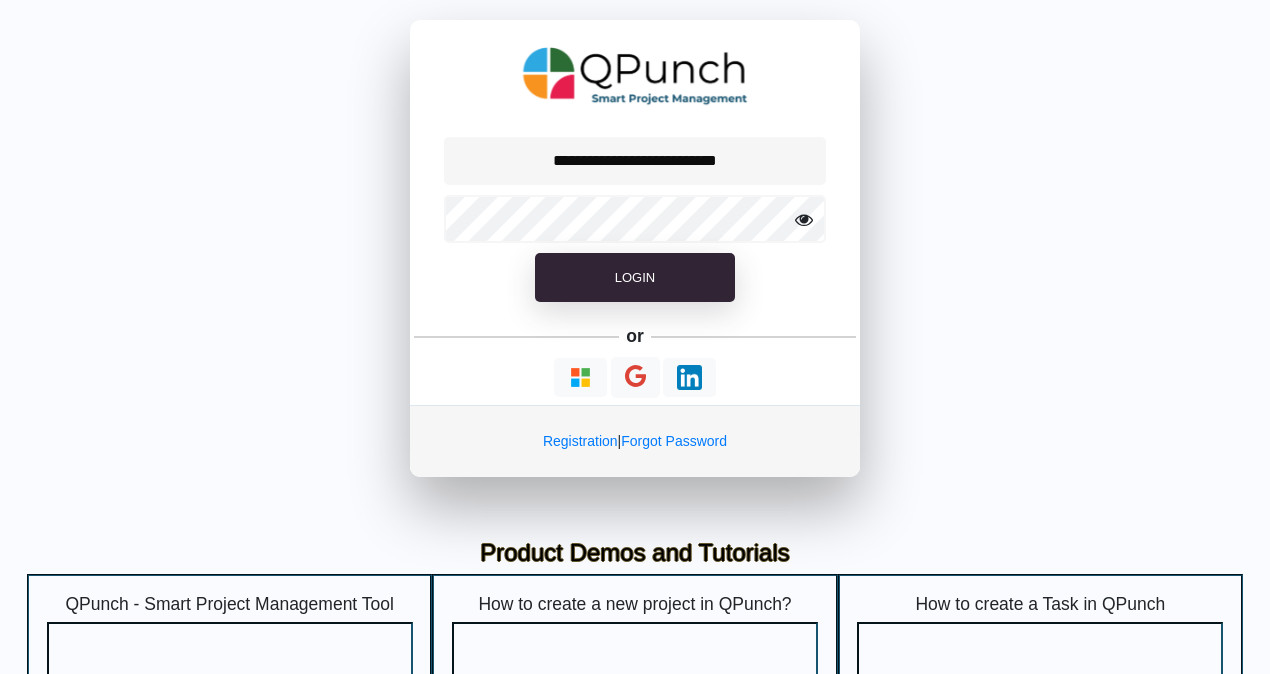click at bounding box center [804, 220] 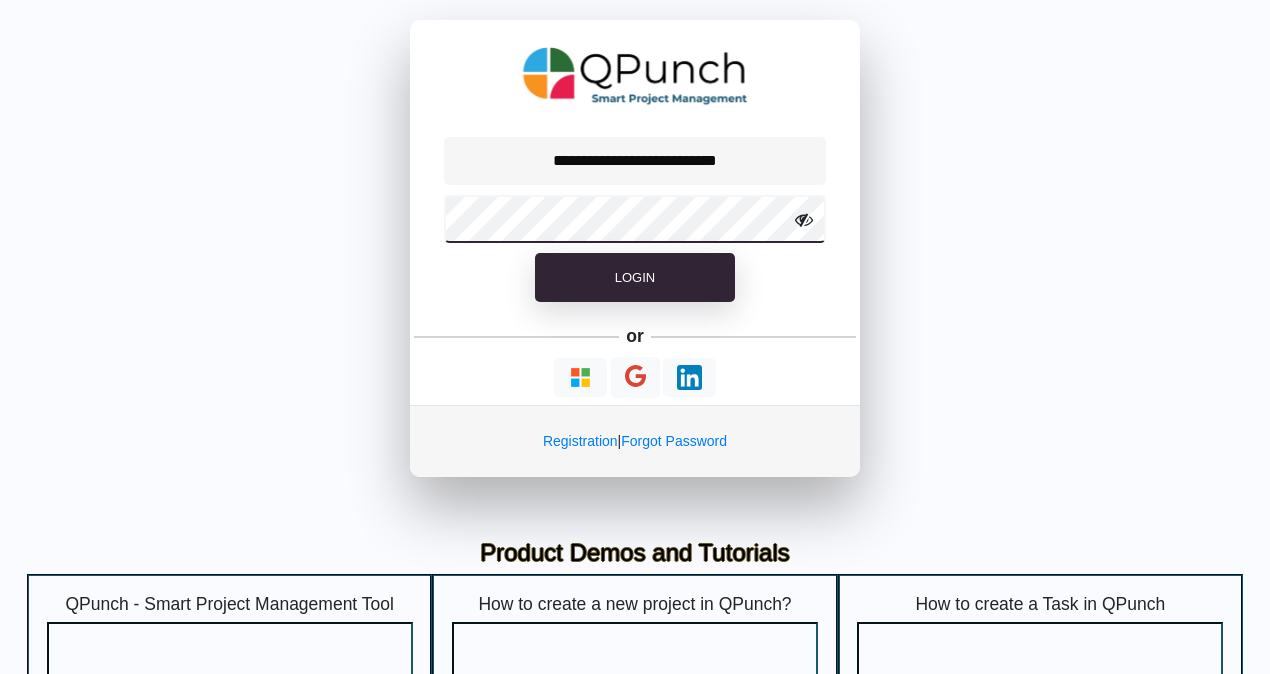 click on "Login" at bounding box center (635, 278) 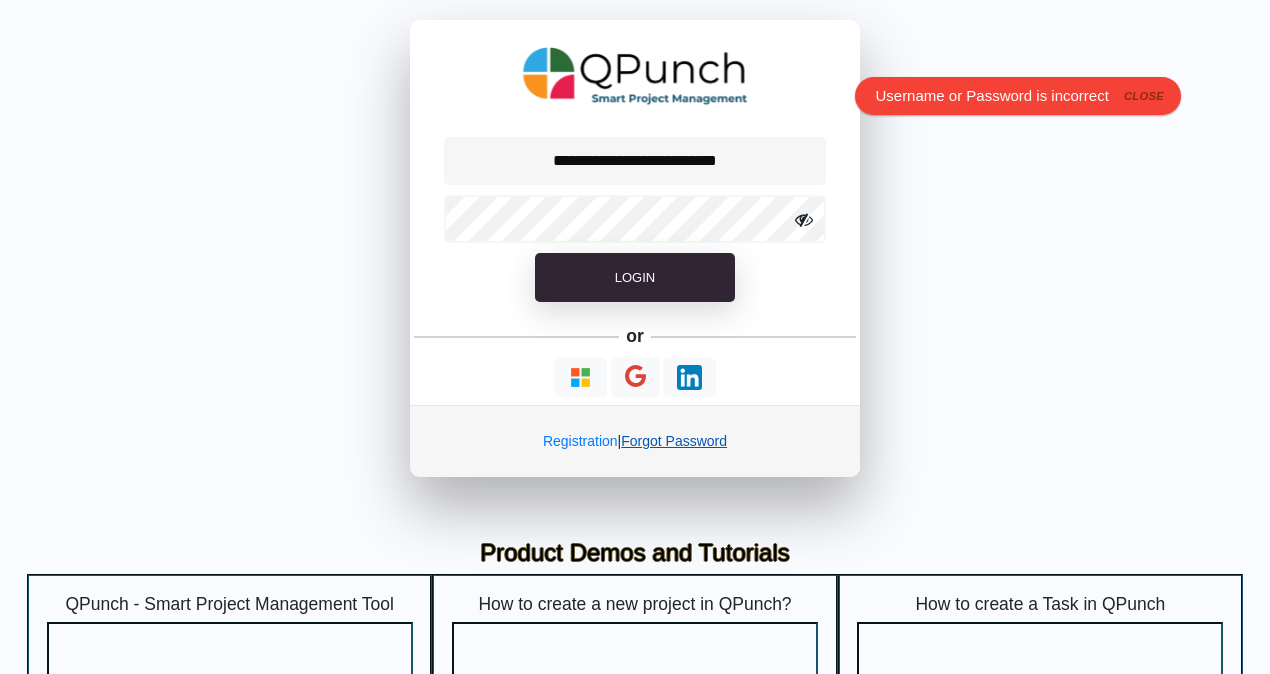 click on "Forgot Password" at bounding box center (674, 441) 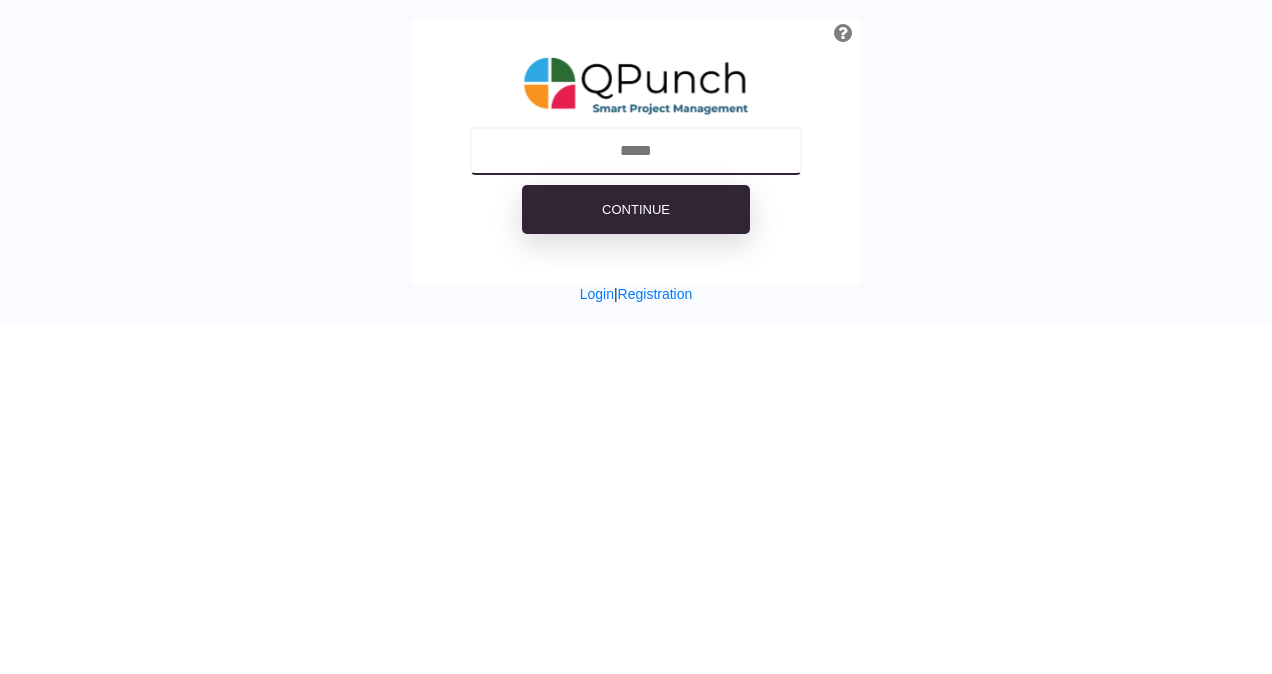 click at bounding box center [636, 151] 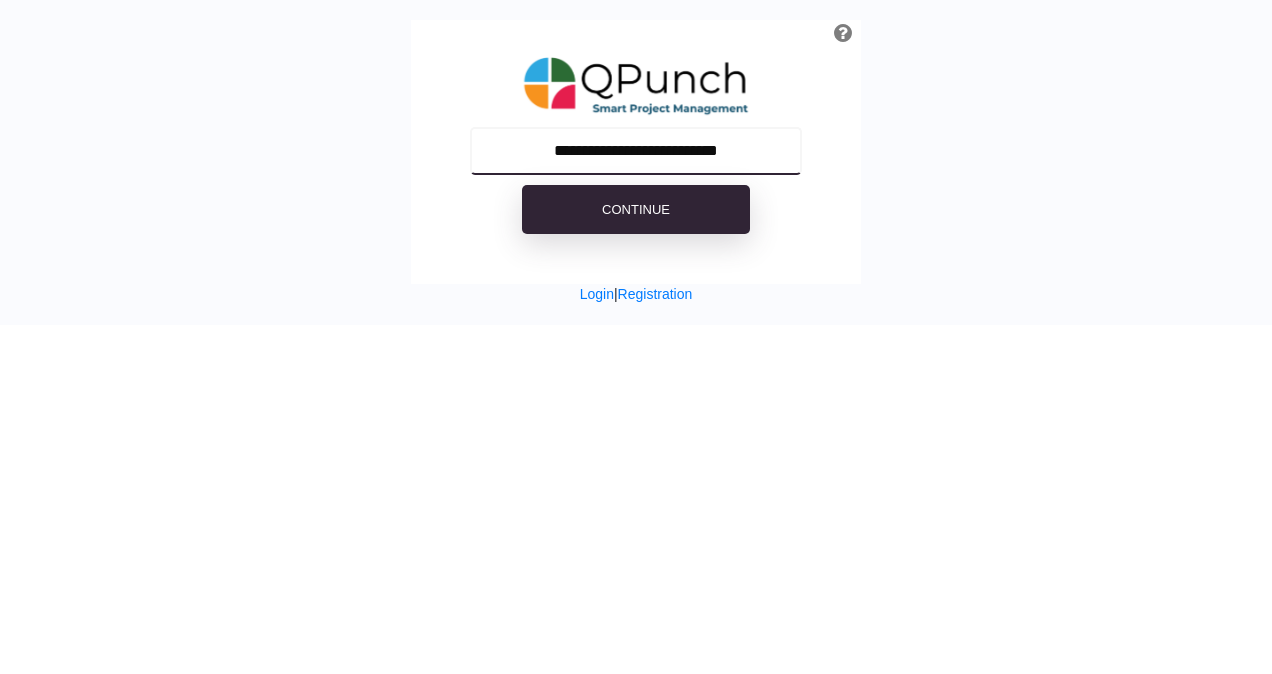 type on "**********" 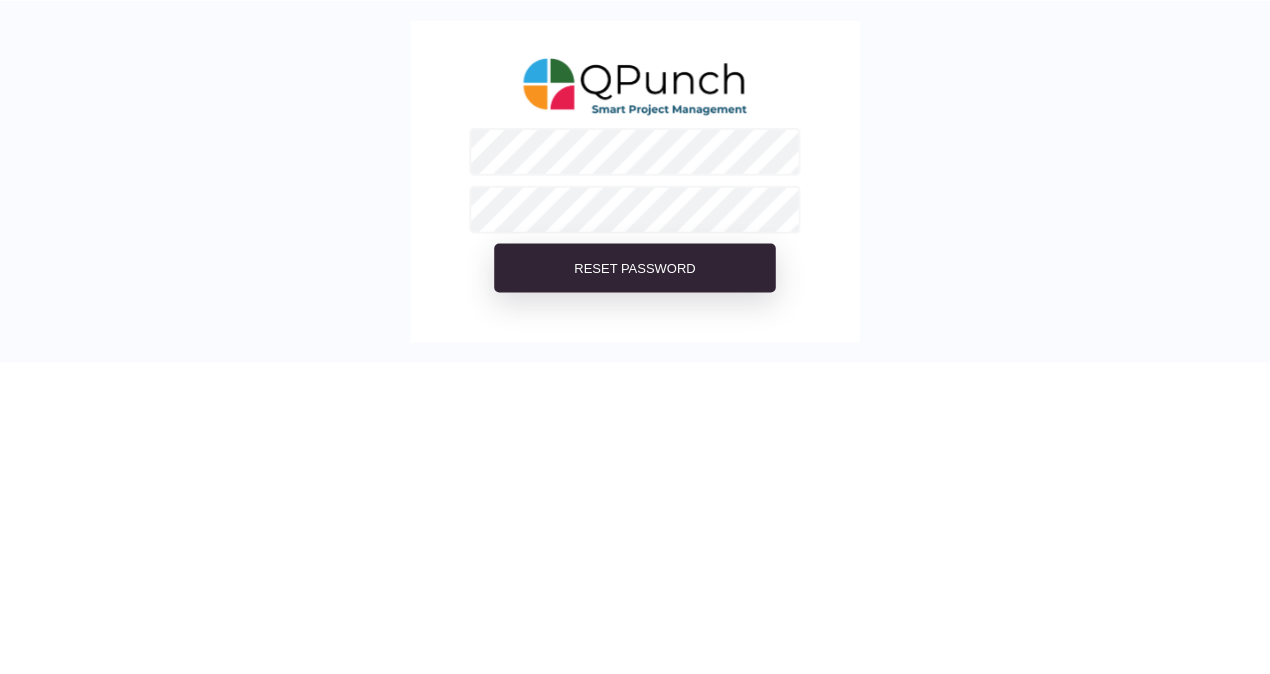 scroll, scrollTop: 0, scrollLeft: 0, axis: both 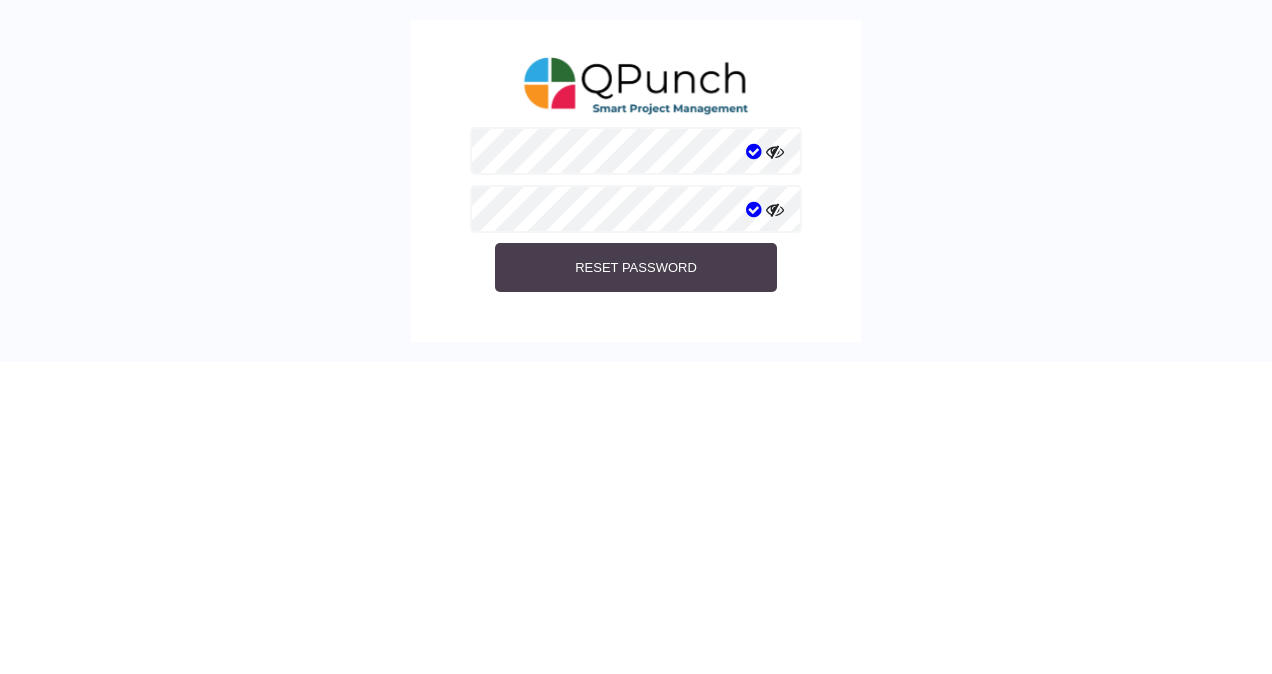 click on "Reset Password" at bounding box center (636, 267) 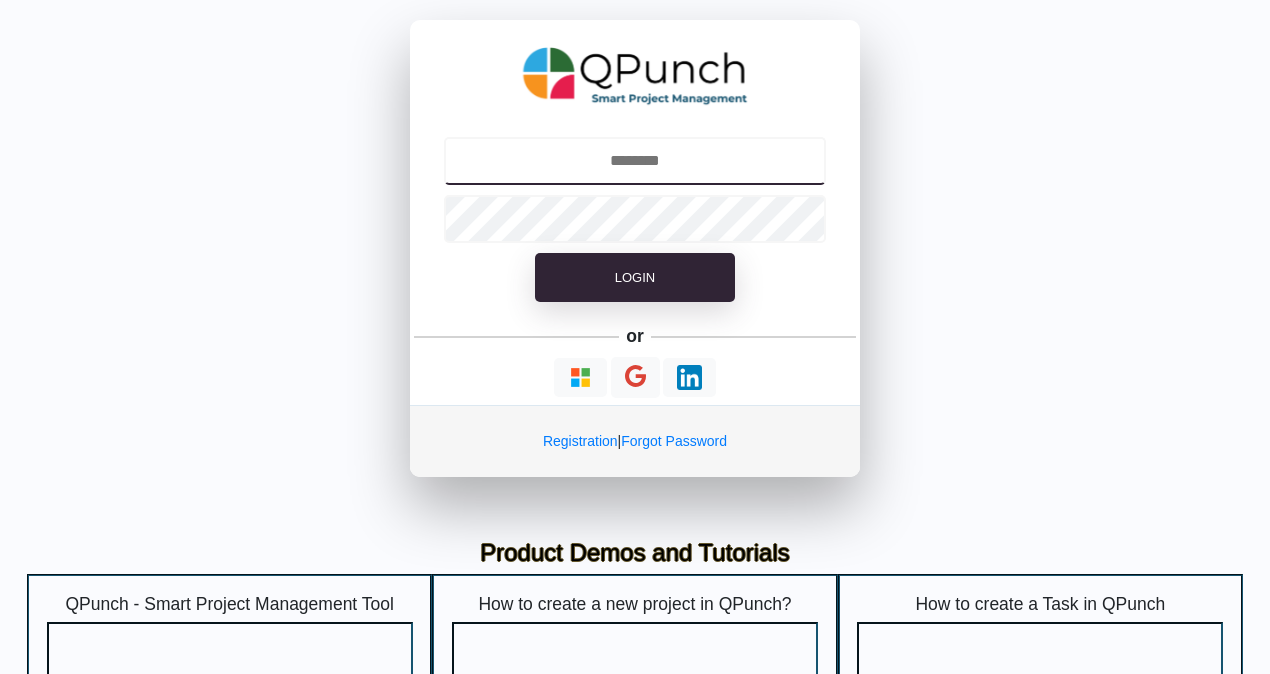 click at bounding box center (635, 161) 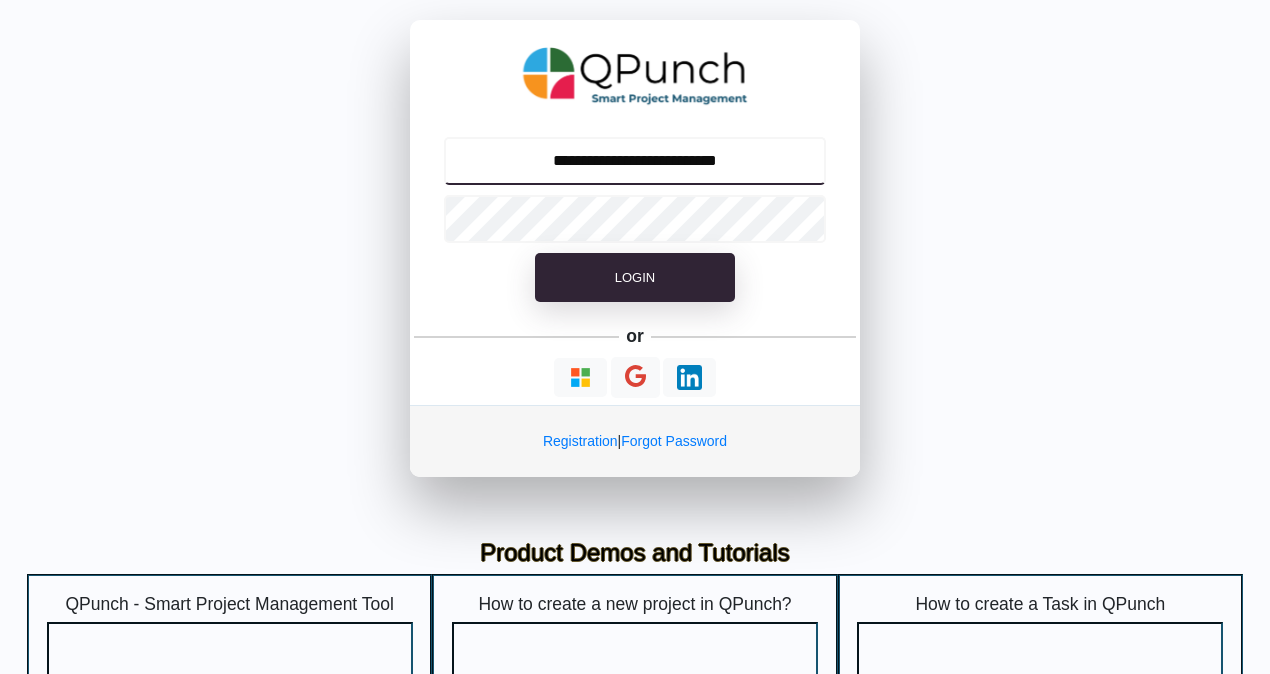 type on "**********" 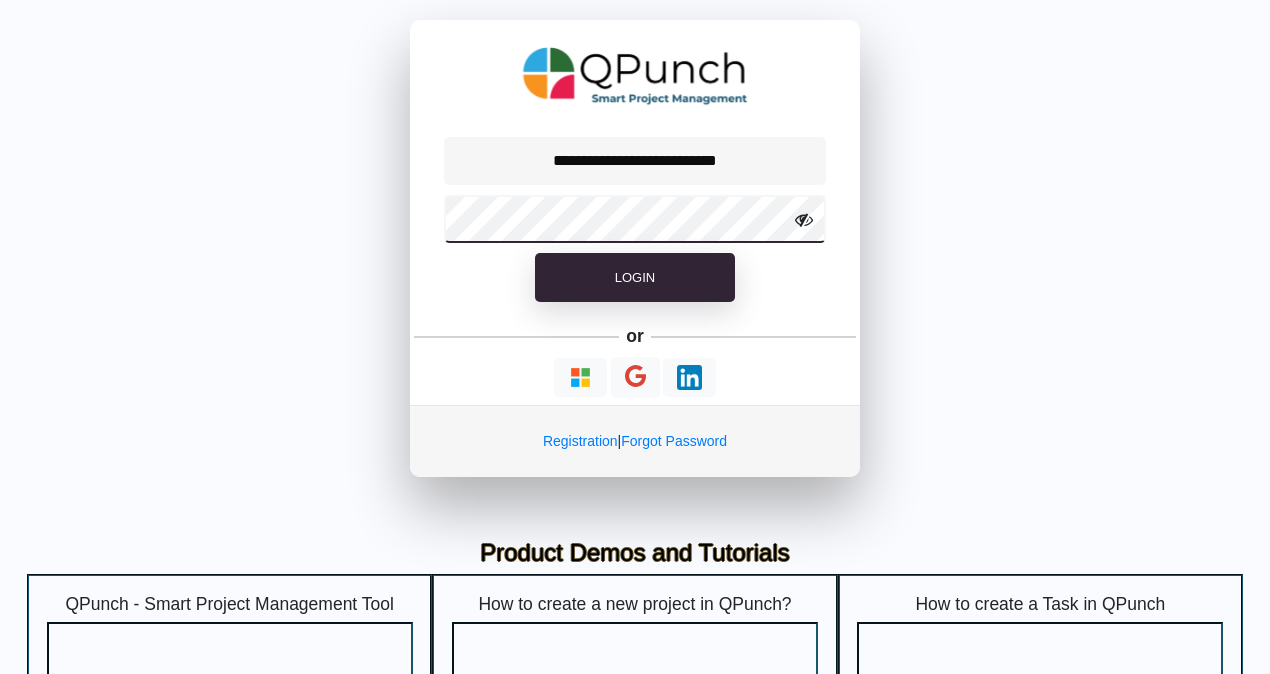 click on "Login" at bounding box center [635, 278] 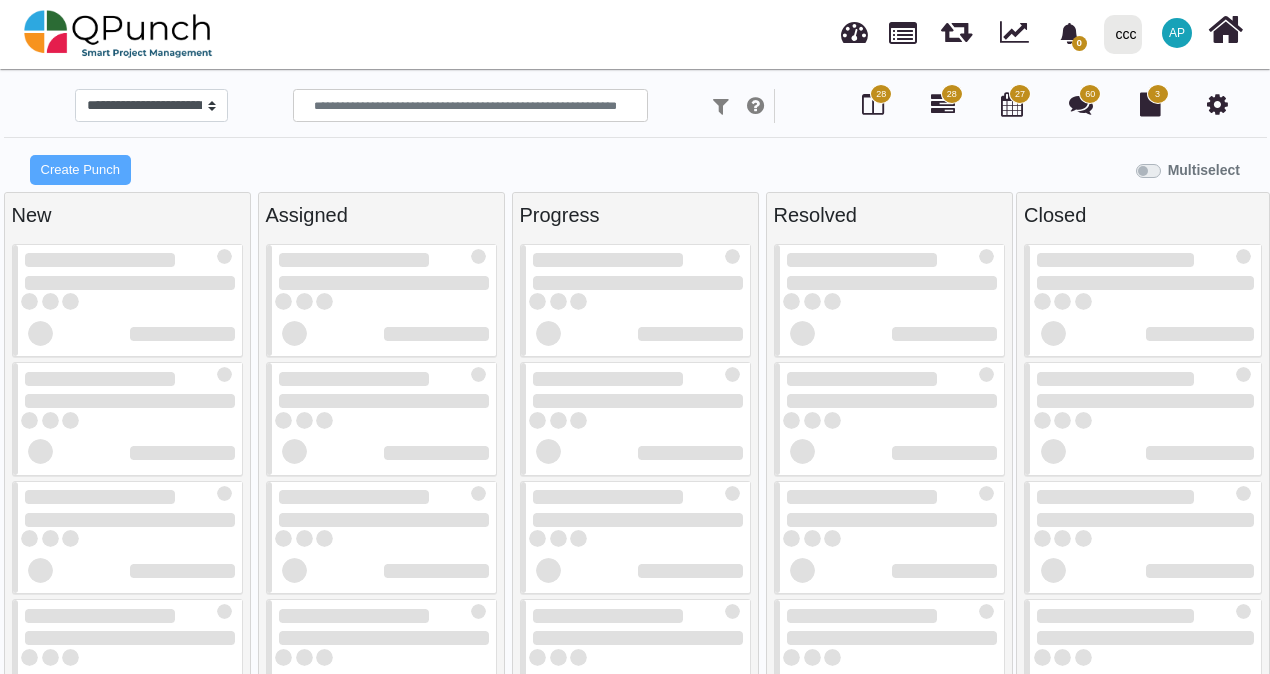 click on "0   Notifications
Clear
[ANONYMIZED]
[ANONYMIZED]
0   Test   AP     Subscription Settings   Dynamic Report   Leave Application     Logout" at bounding box center (635, 34) 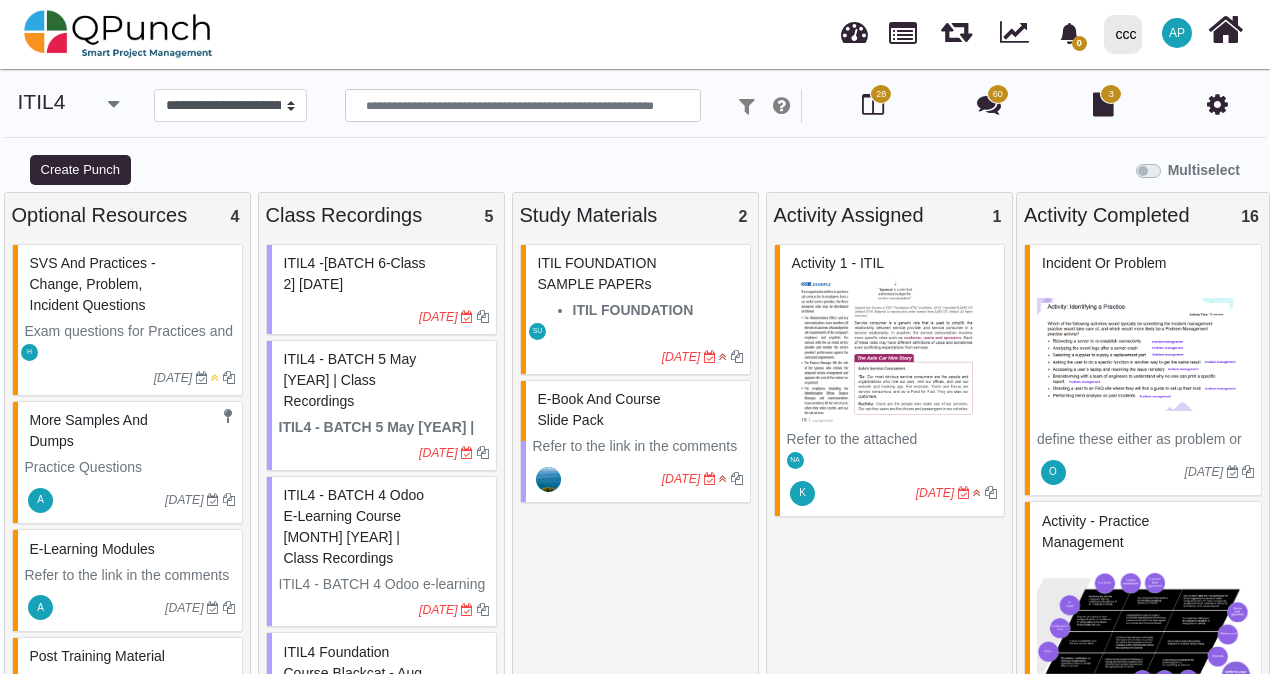 click at bounding box center (113, 104) 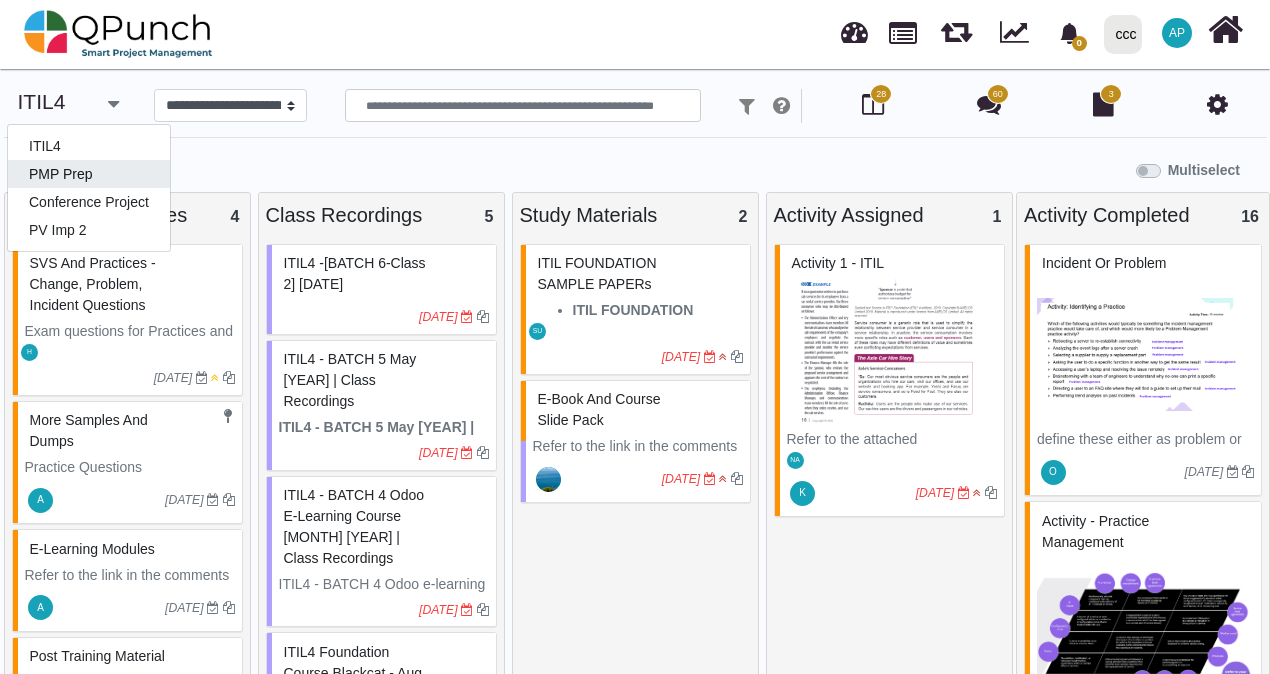 click on "PMP Prep" at bounding box center [89, 146] 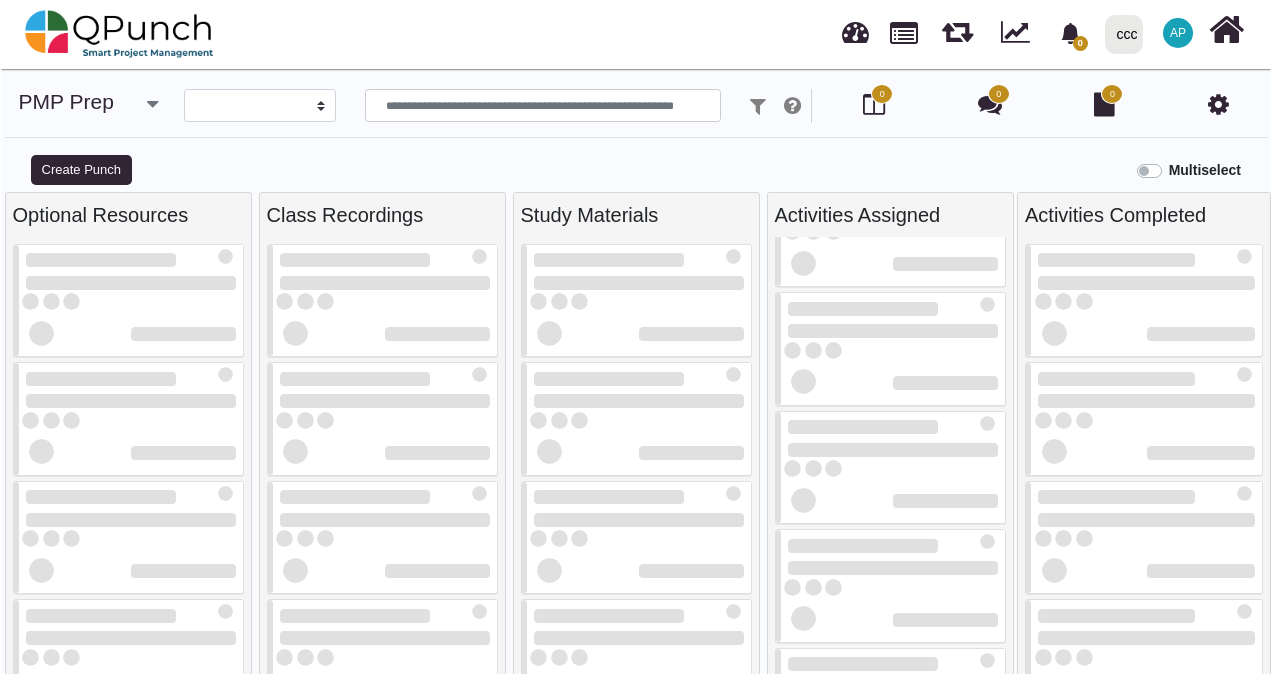 scroll, scrollTop: 0, scrollLeft: 0, axis: both 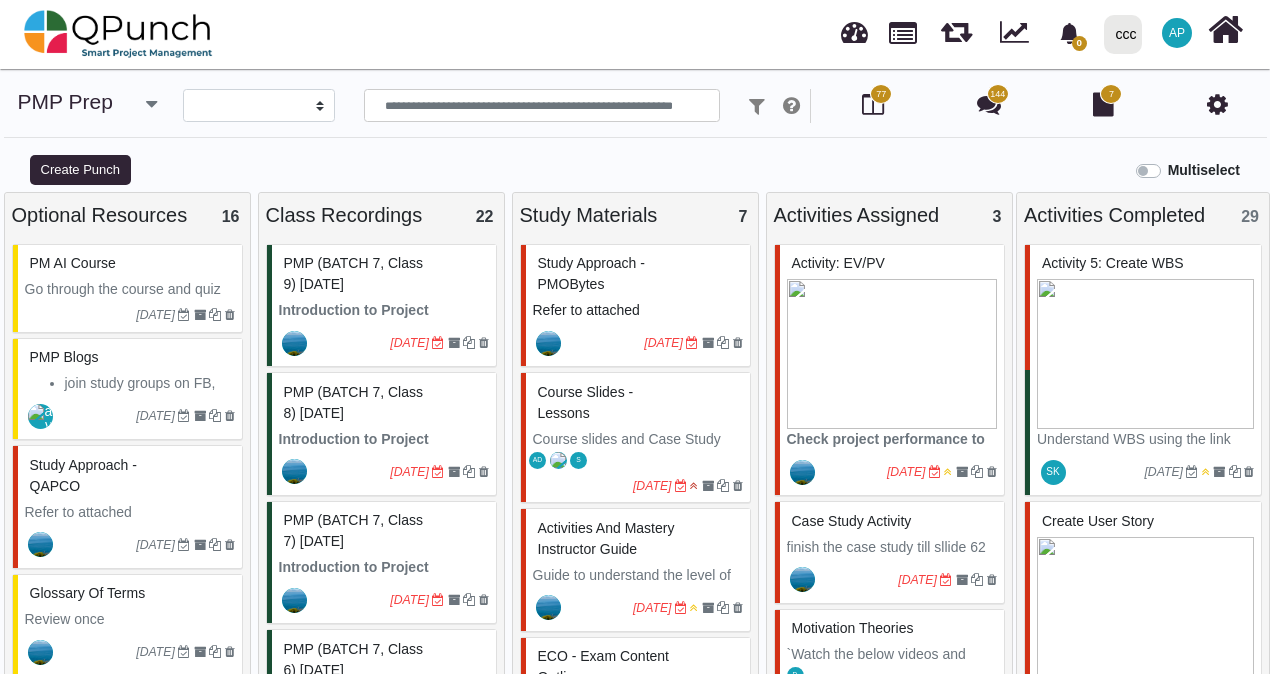 click at bounding box center (130, 1608) 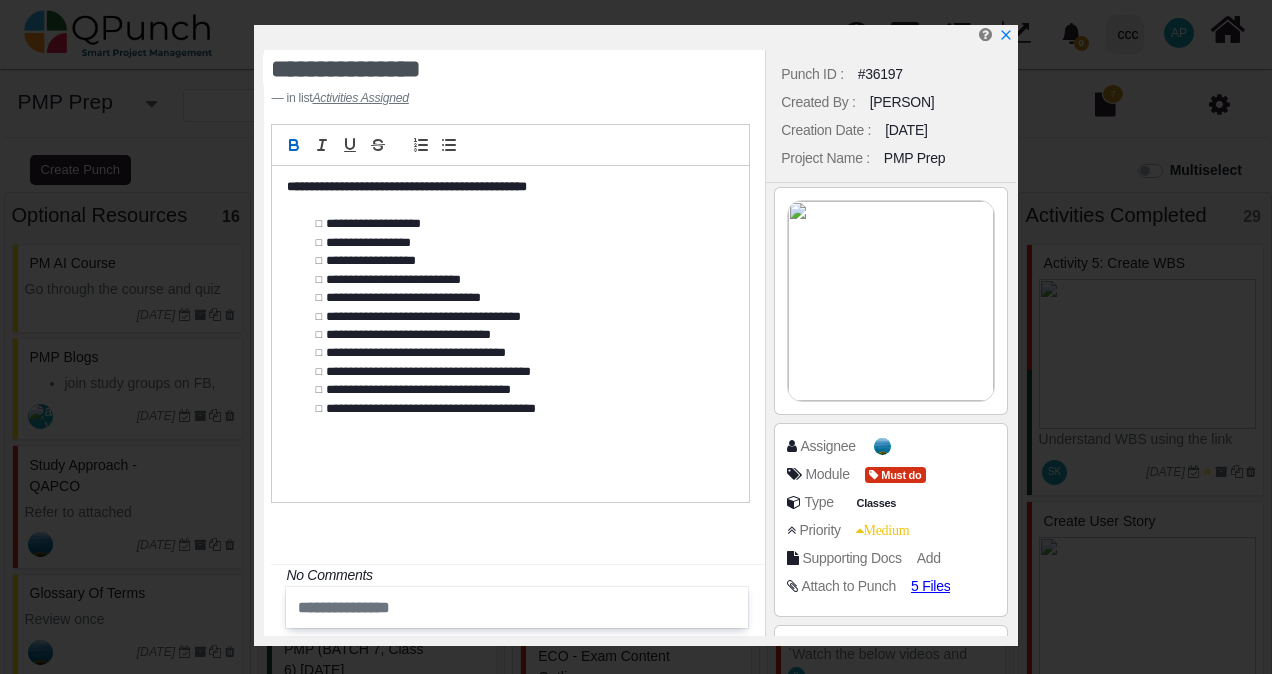 click at bounding box center (505, 206) 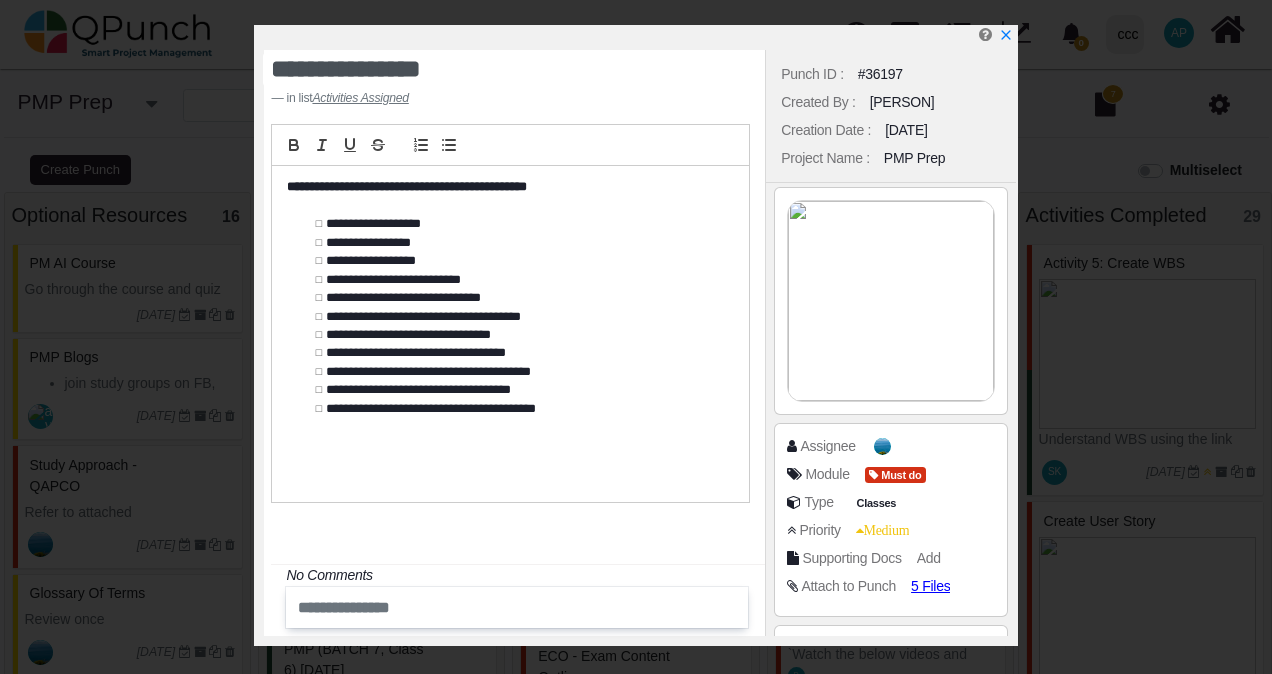 click on "**********" at bounding box center [510, 334] 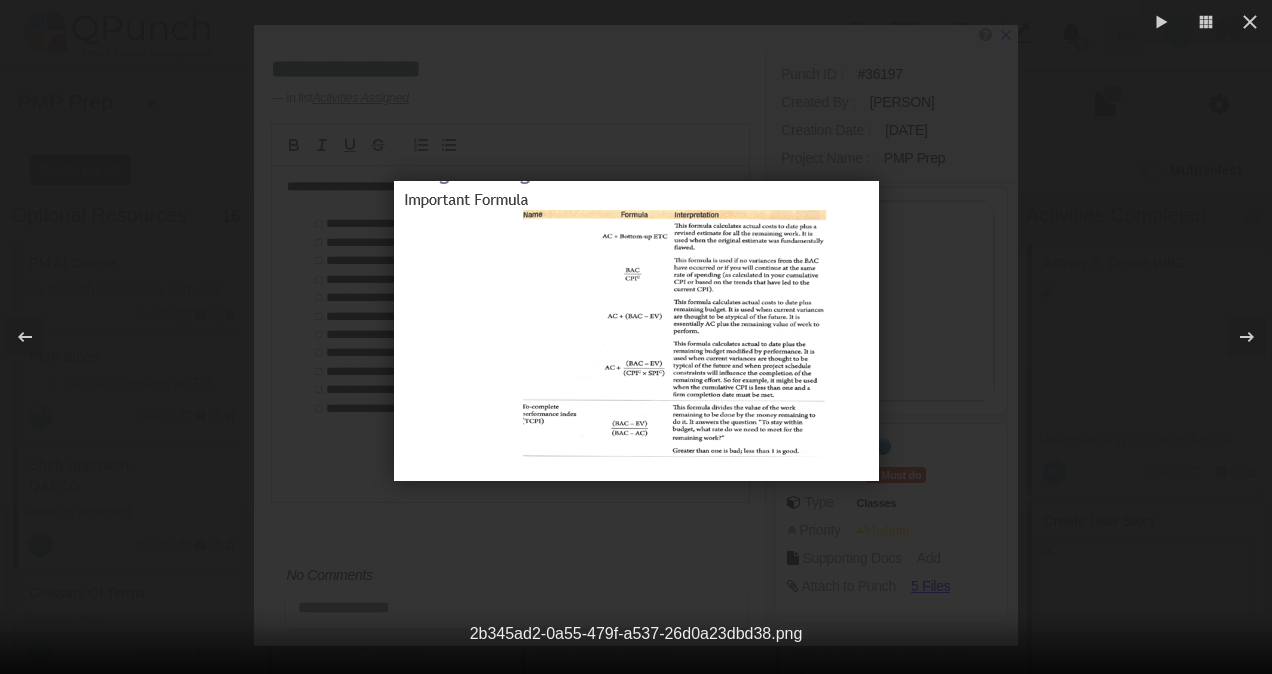 click at bounding box center [636, 331] 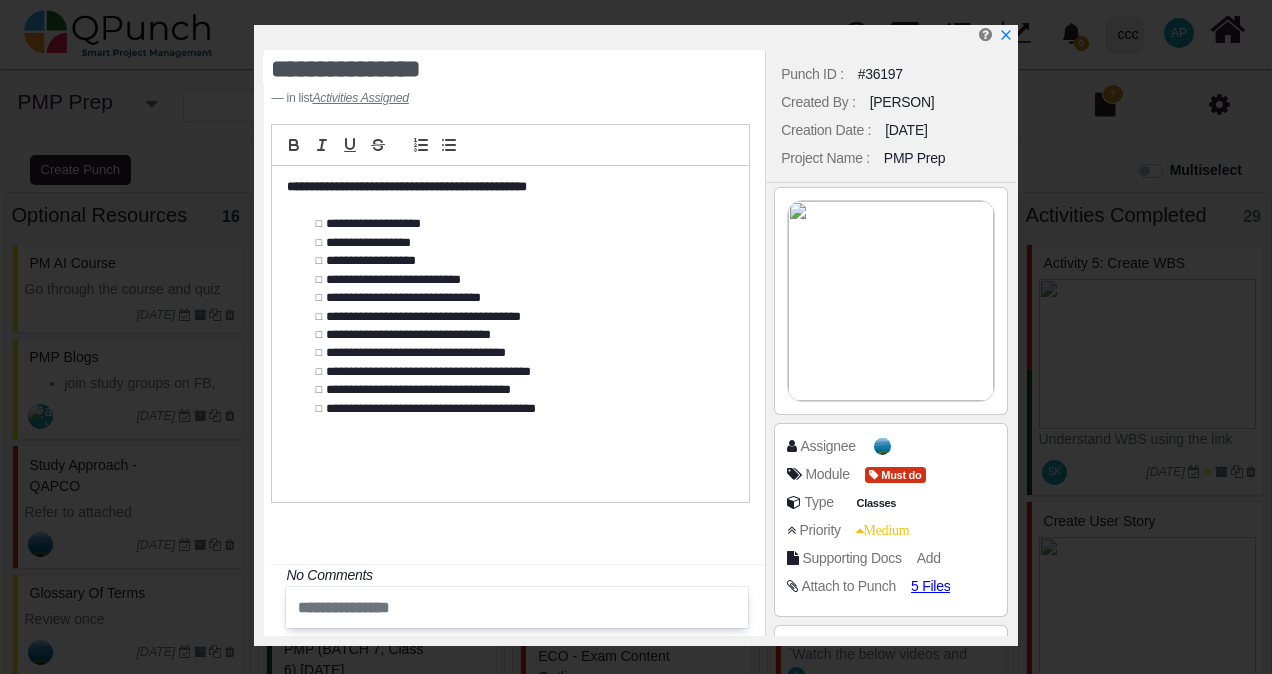 click at bounding box center [890, 301] 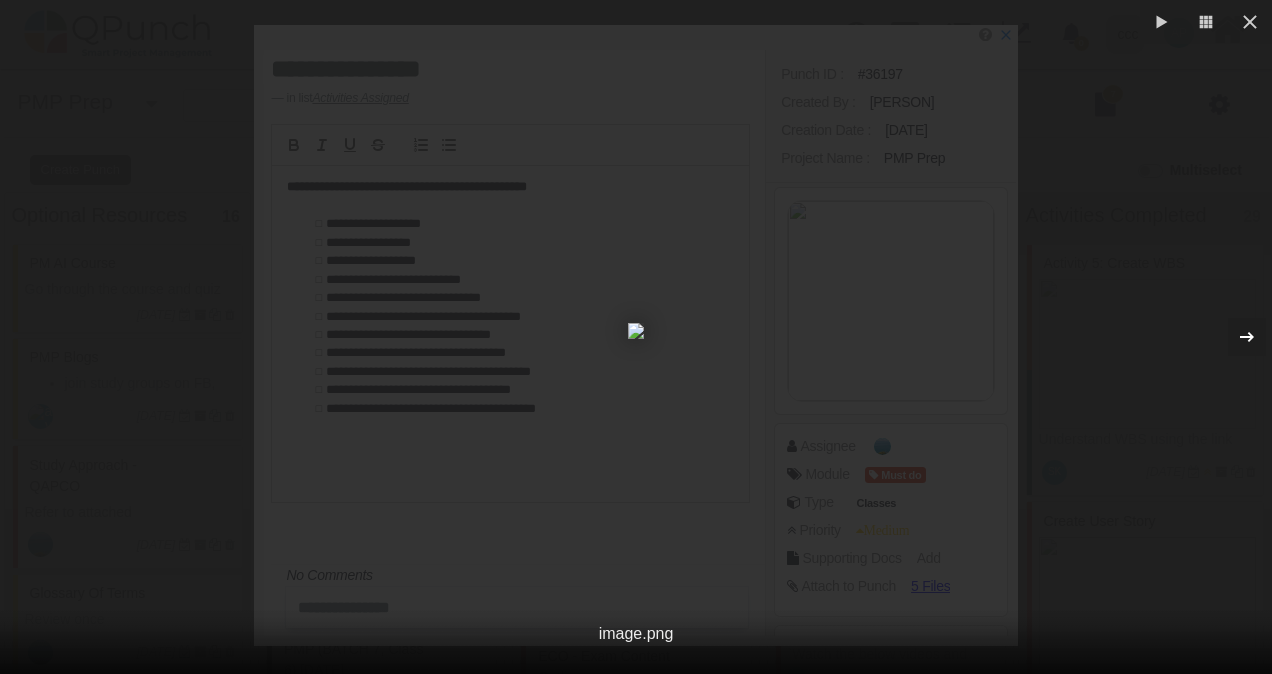 click at bounding box center [1247, 337] 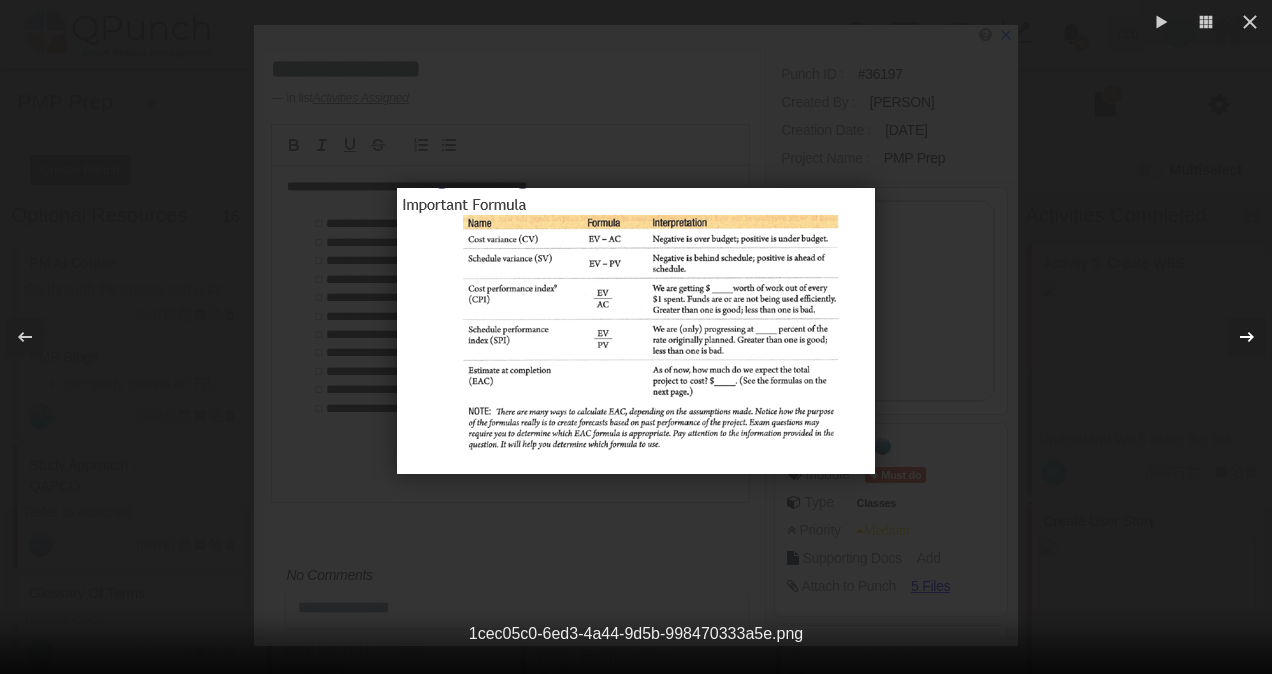 click at bounding box center (1247, 337) 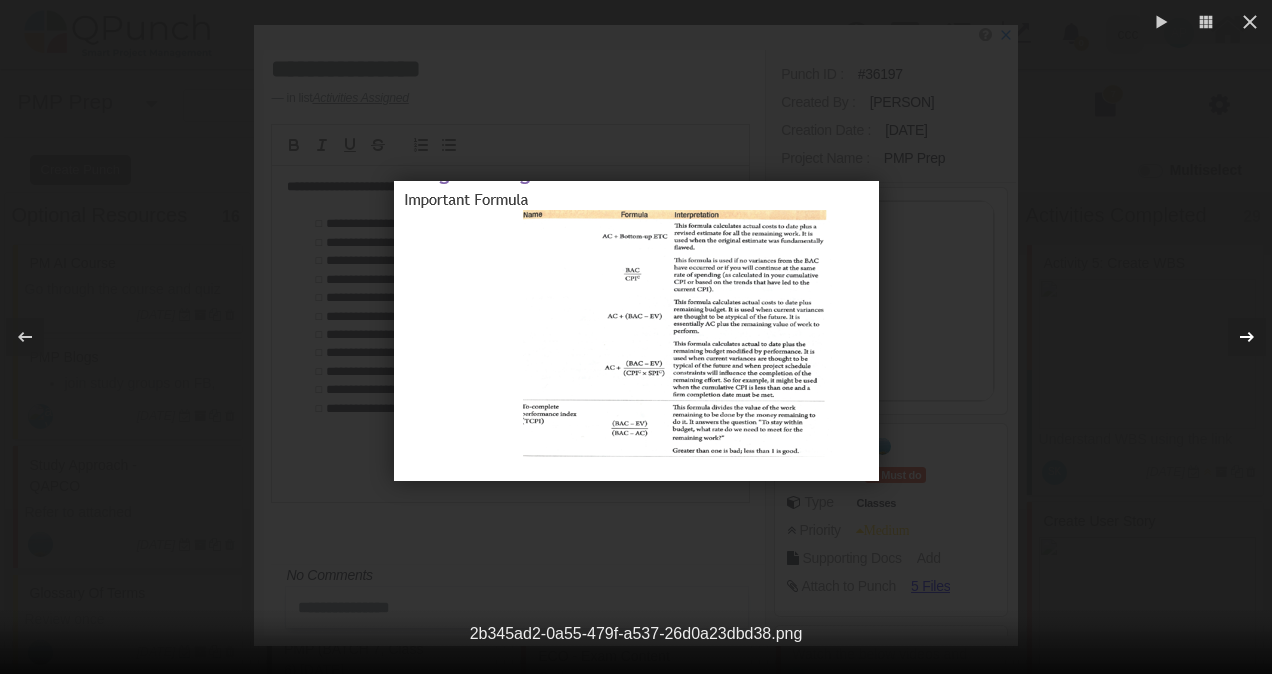 click at bounding box center (1247, 337) 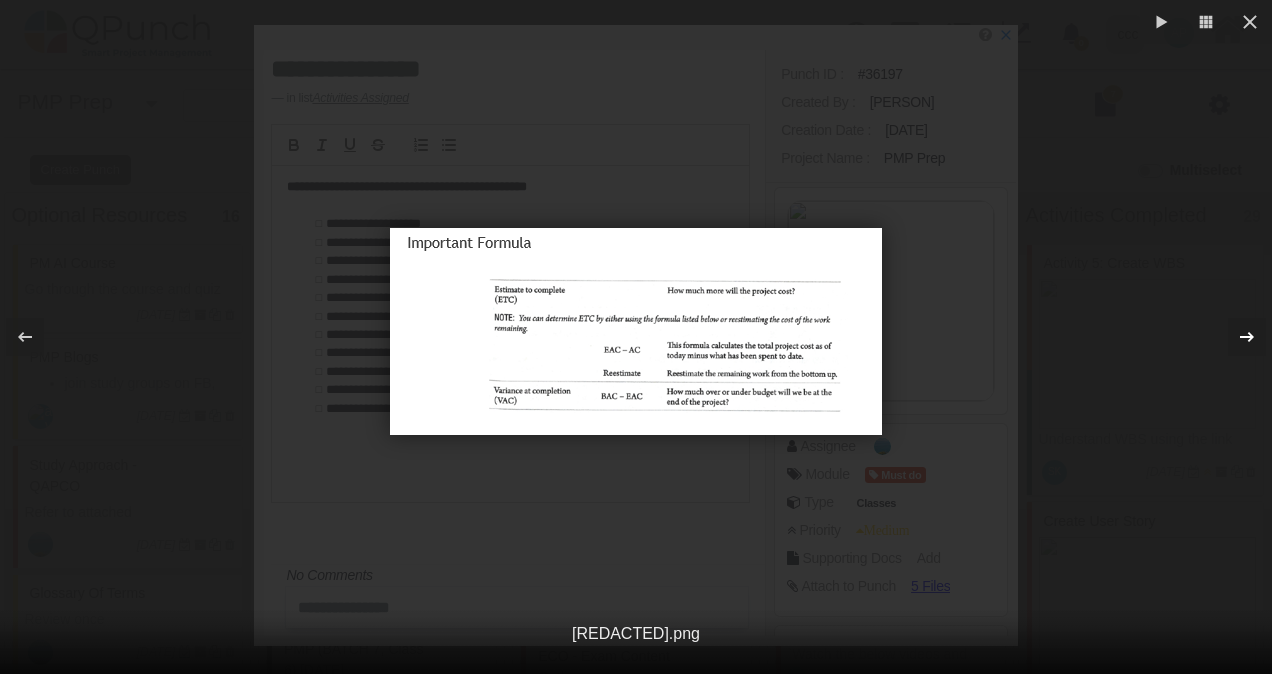 click at bounding box center [1247, 337] 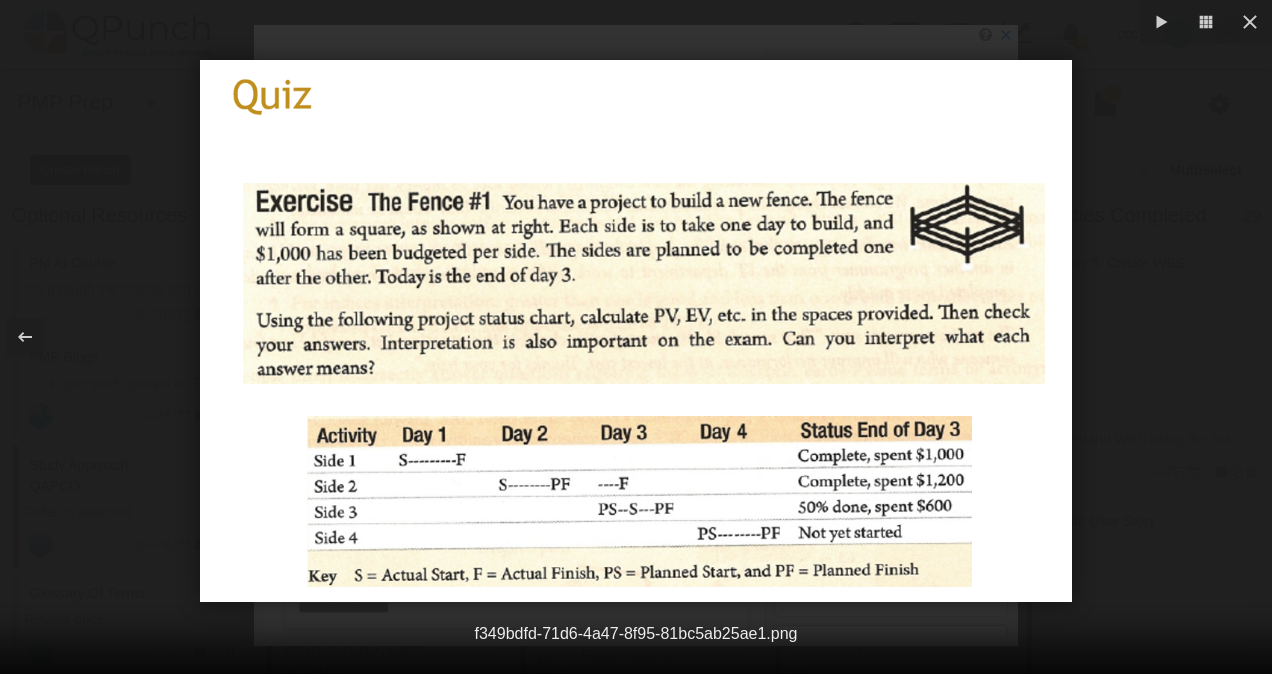 click at bounding box center [636, 331] 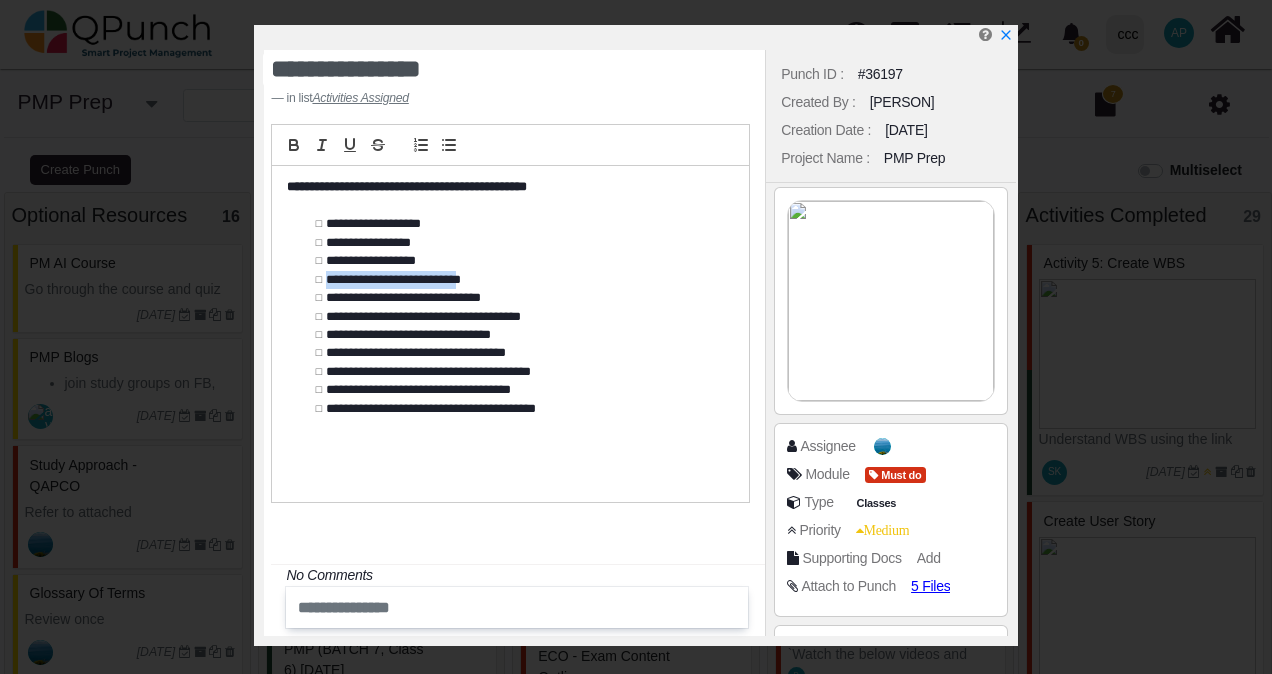 drag, startPoint x: 480, startPoint y: 284, endPoint x: 323, endPoint y: 276, distance: 157.20369 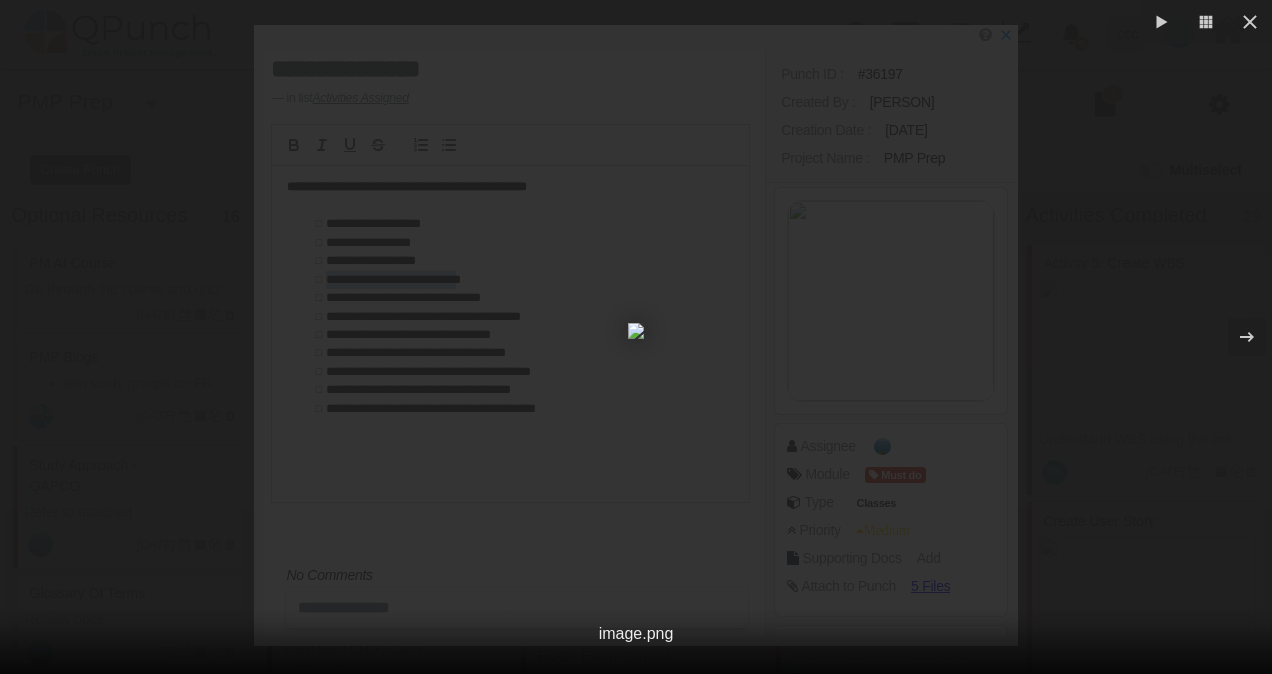 click at bounding box center [636, 331] 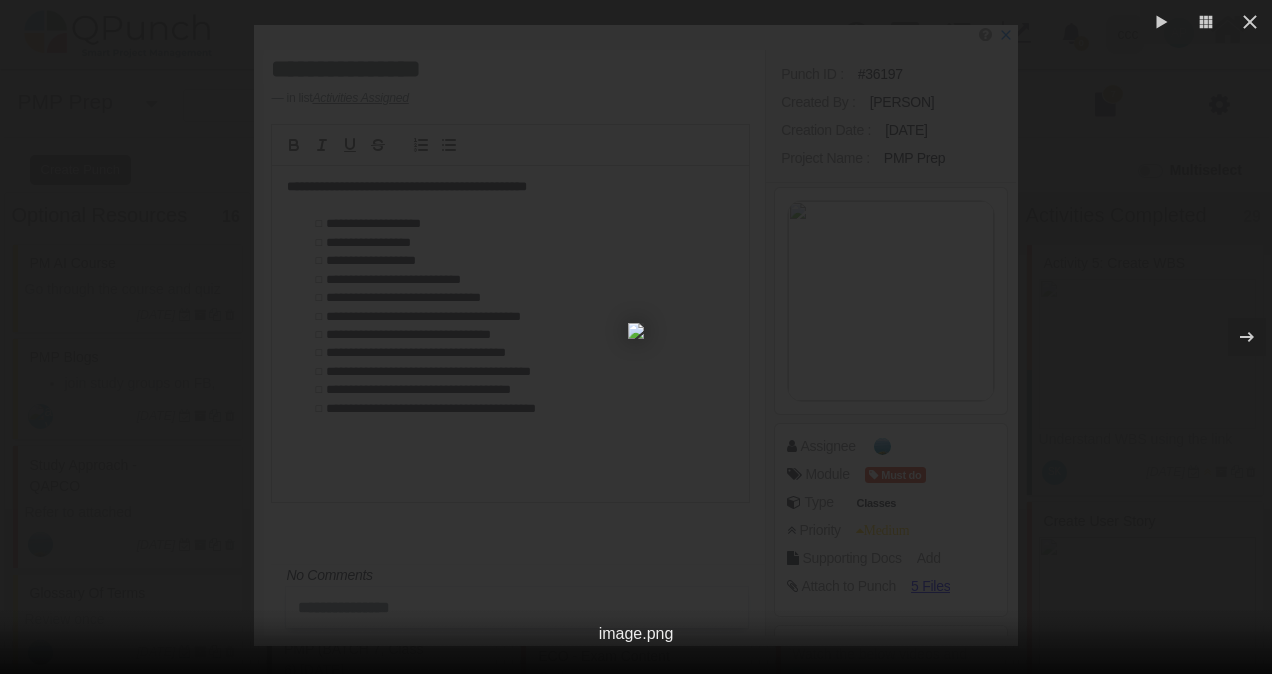 click at bounding box center (636, 331) 